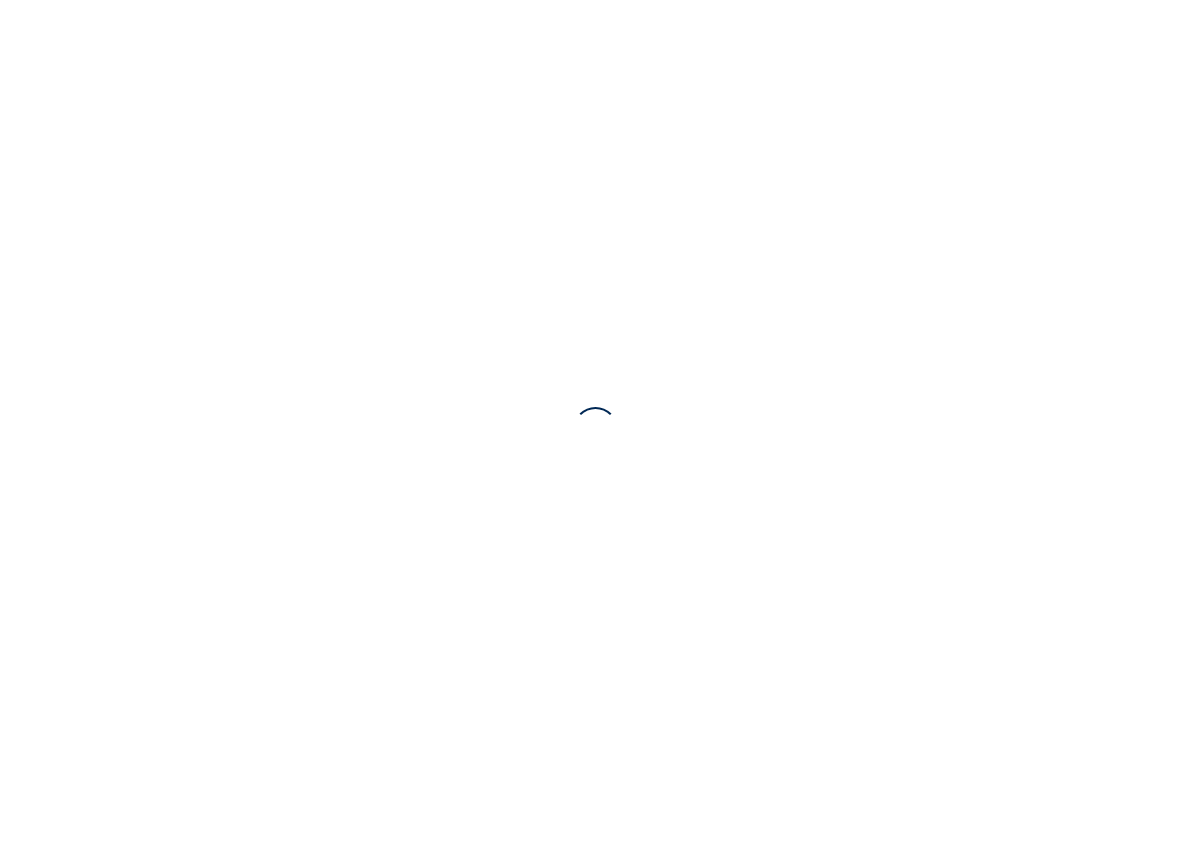 scroll, scrollTop: 0, scrollLeft: 0, axis: both 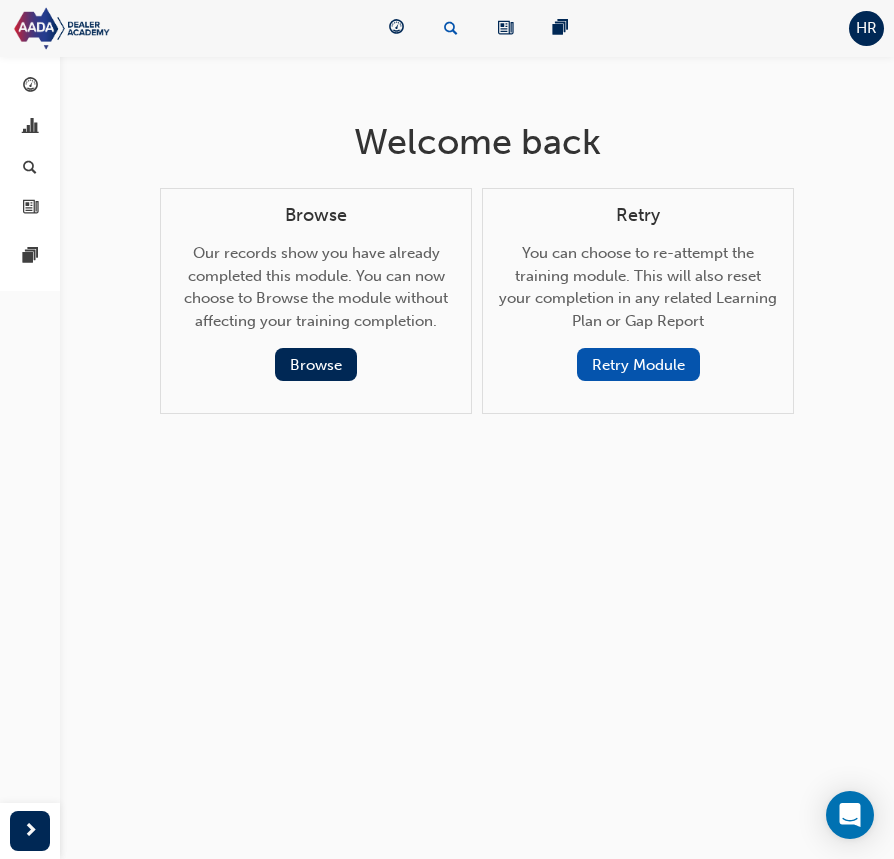 click at bounding box center (451, 28) 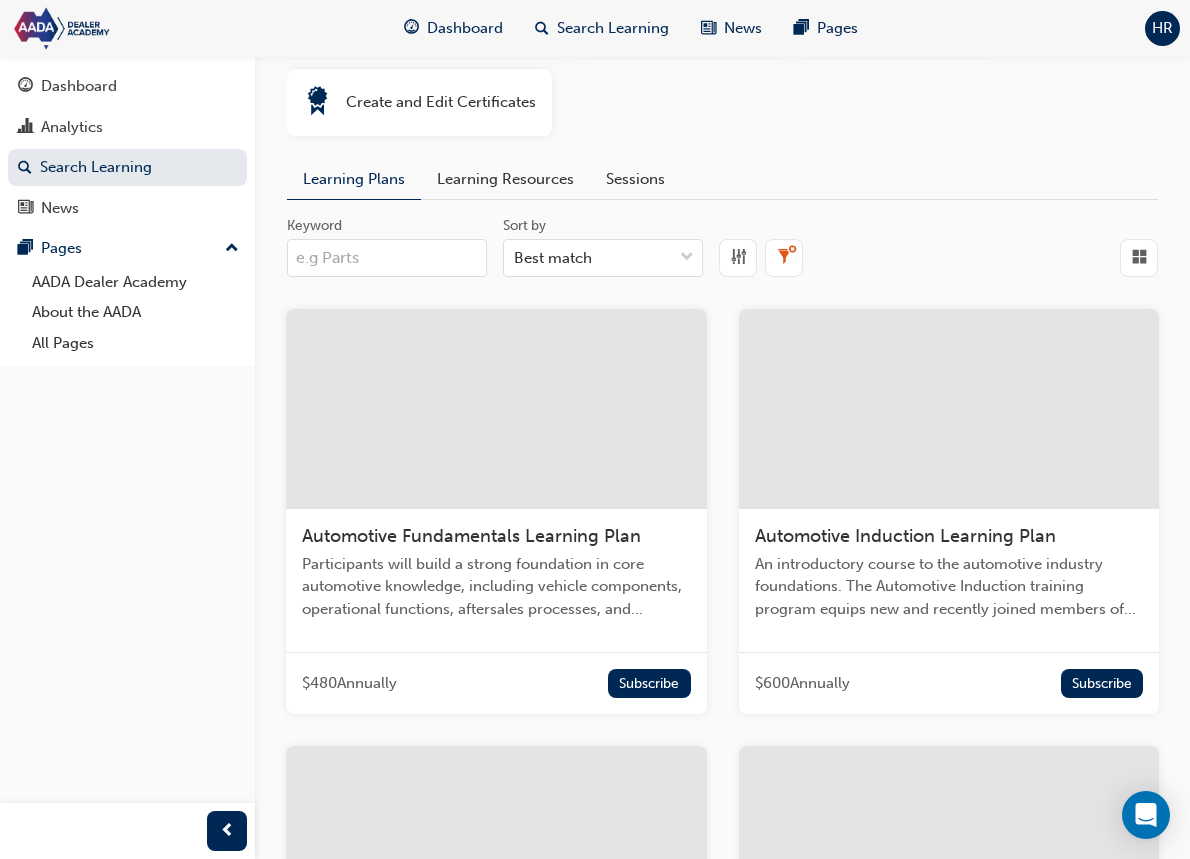 scroll, scrollTop: 89, scrollLeft: 0, axis: vertical 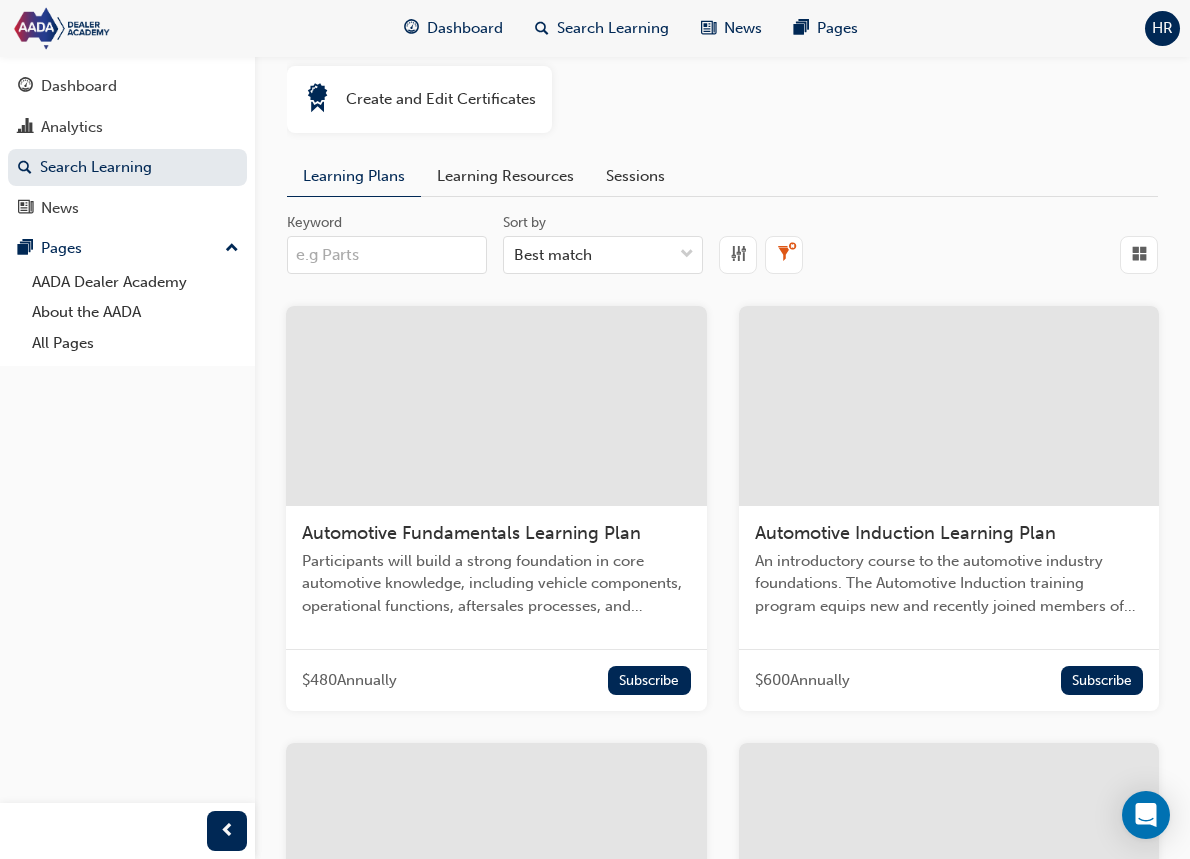 click on "Automotive Induction Learning Plan" at bounding box center [905, 533] 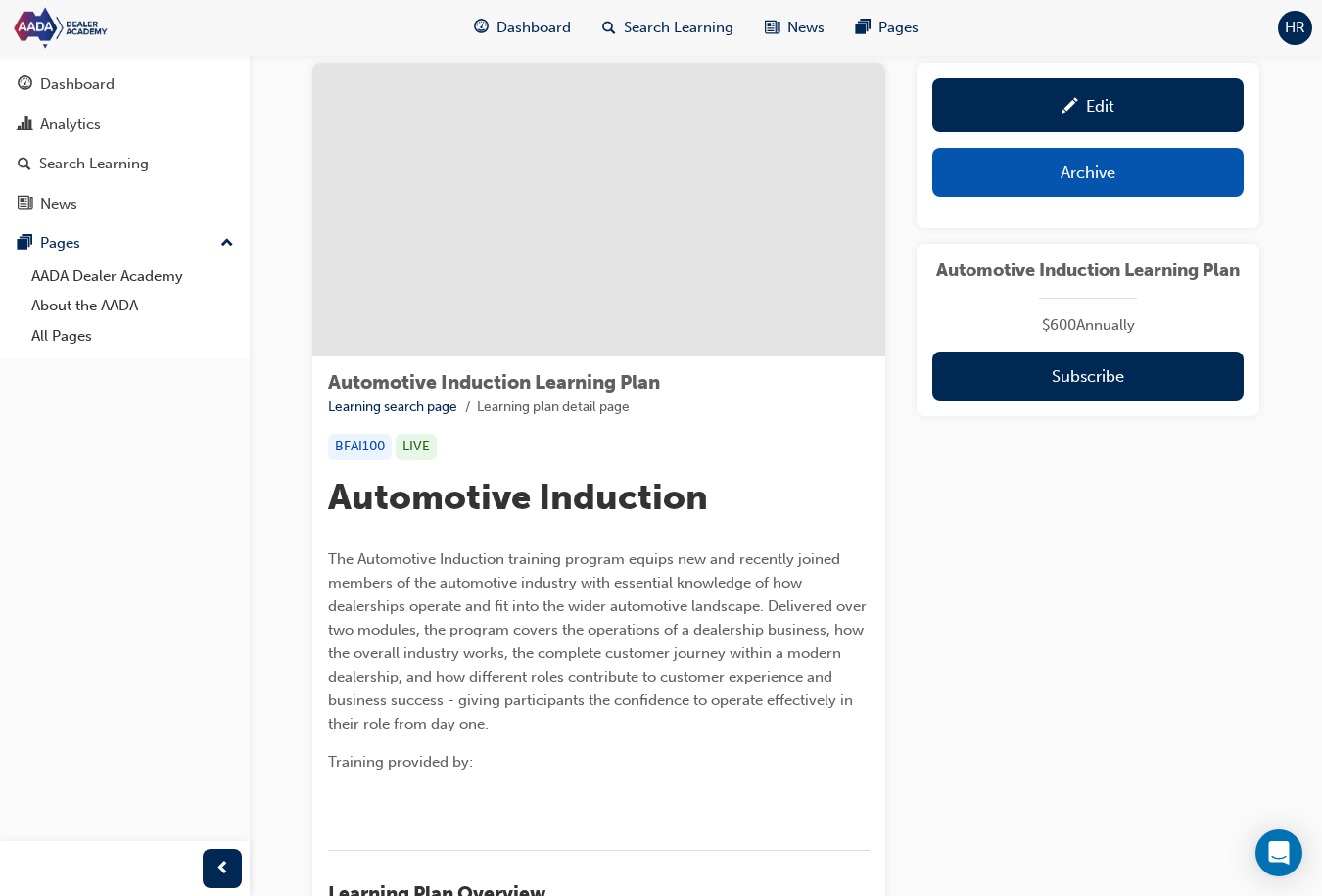 scroll, scrollTop: 0, scrollLeft: 0, axis: both 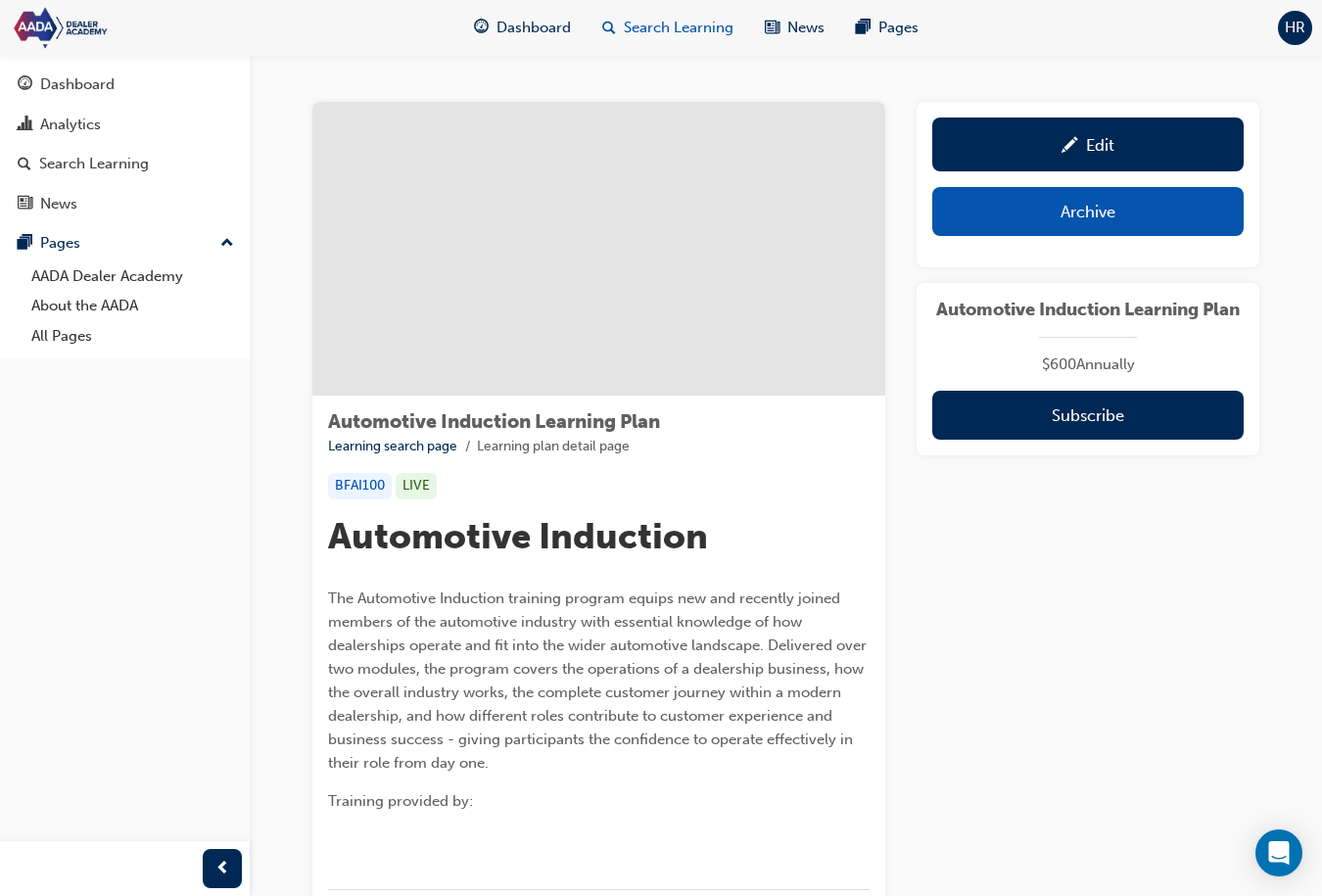 click on "Search Learning" at bounding box center [679, 27] 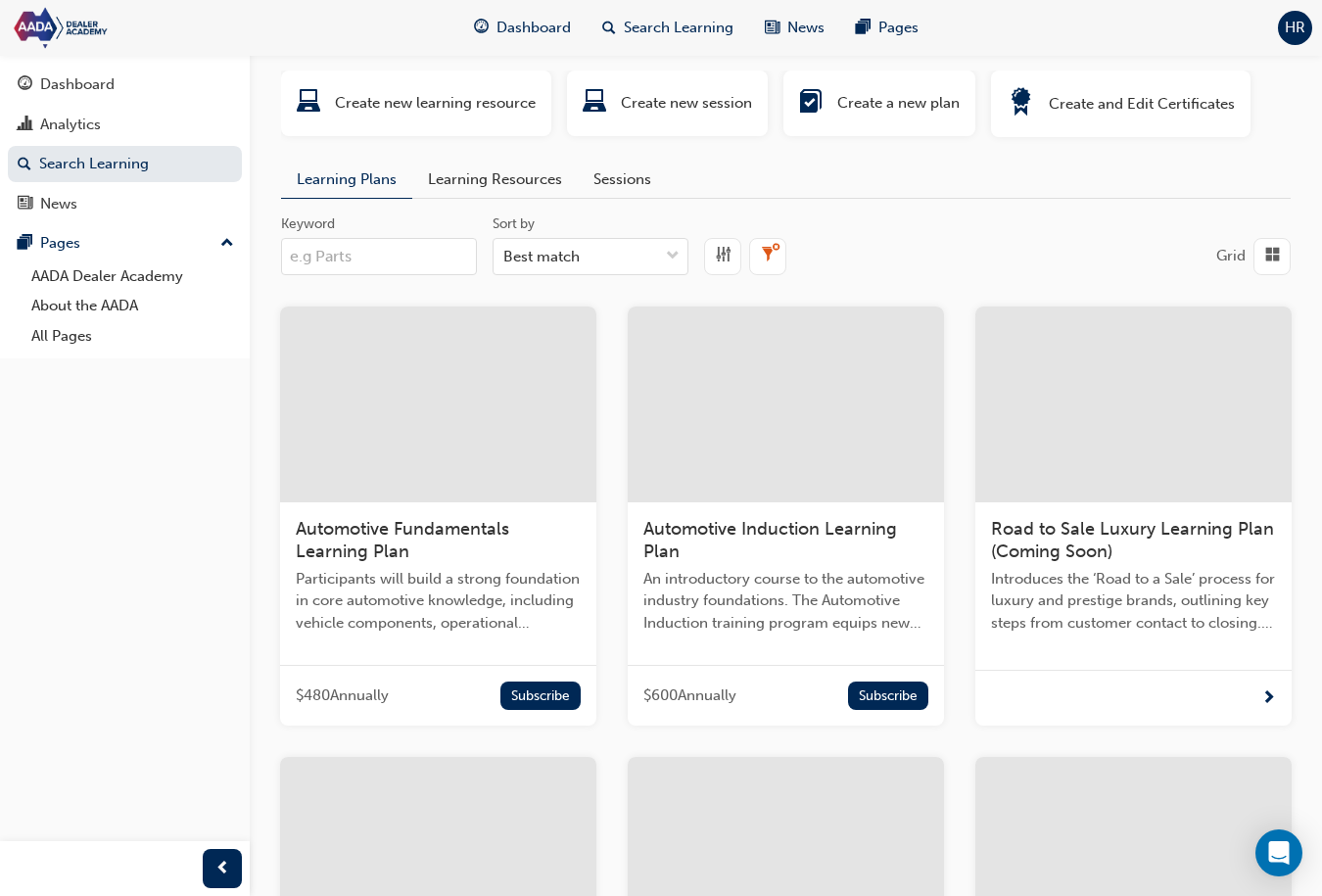 click on "Keyword" at bounding box center [379, 257] 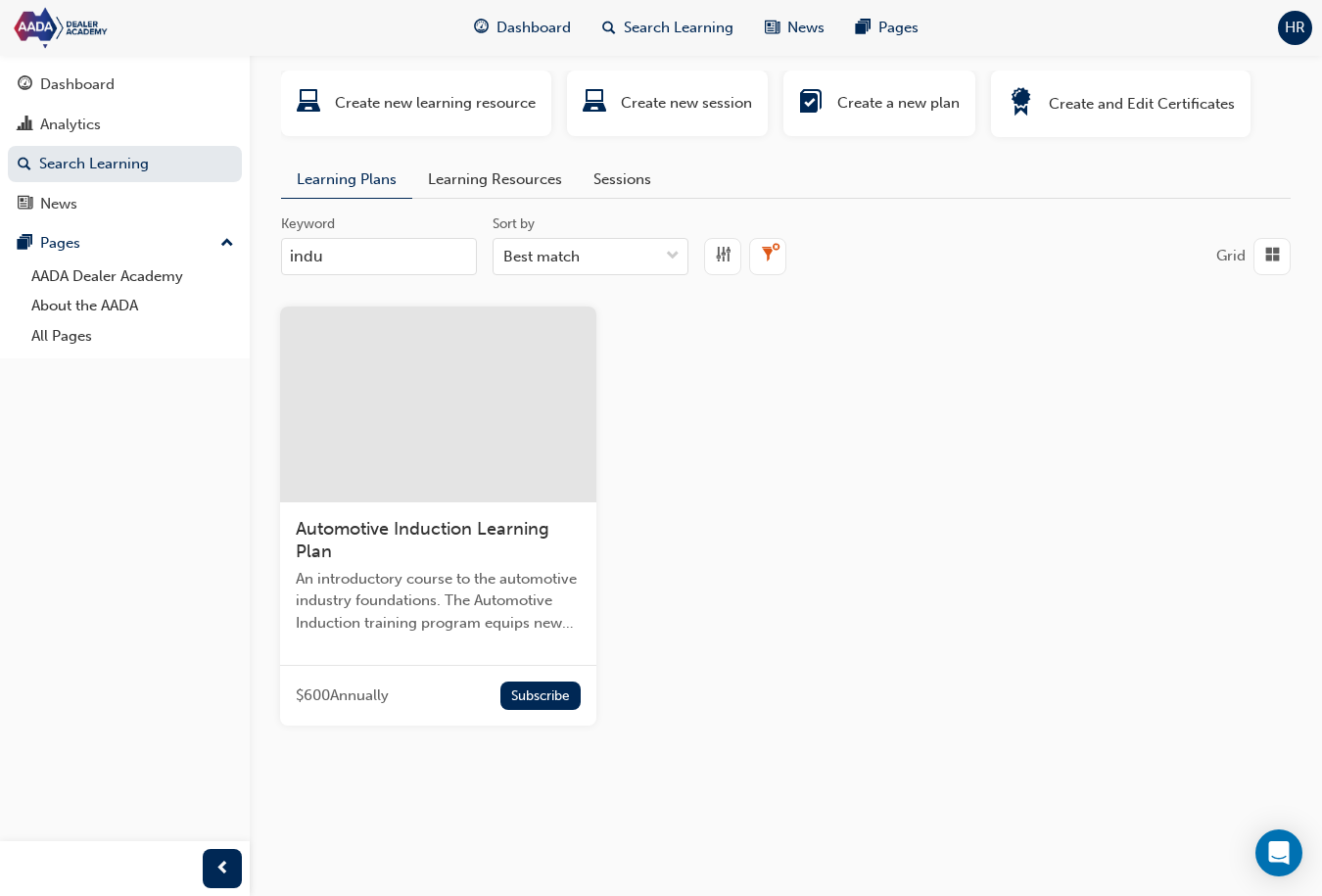type on "indu" 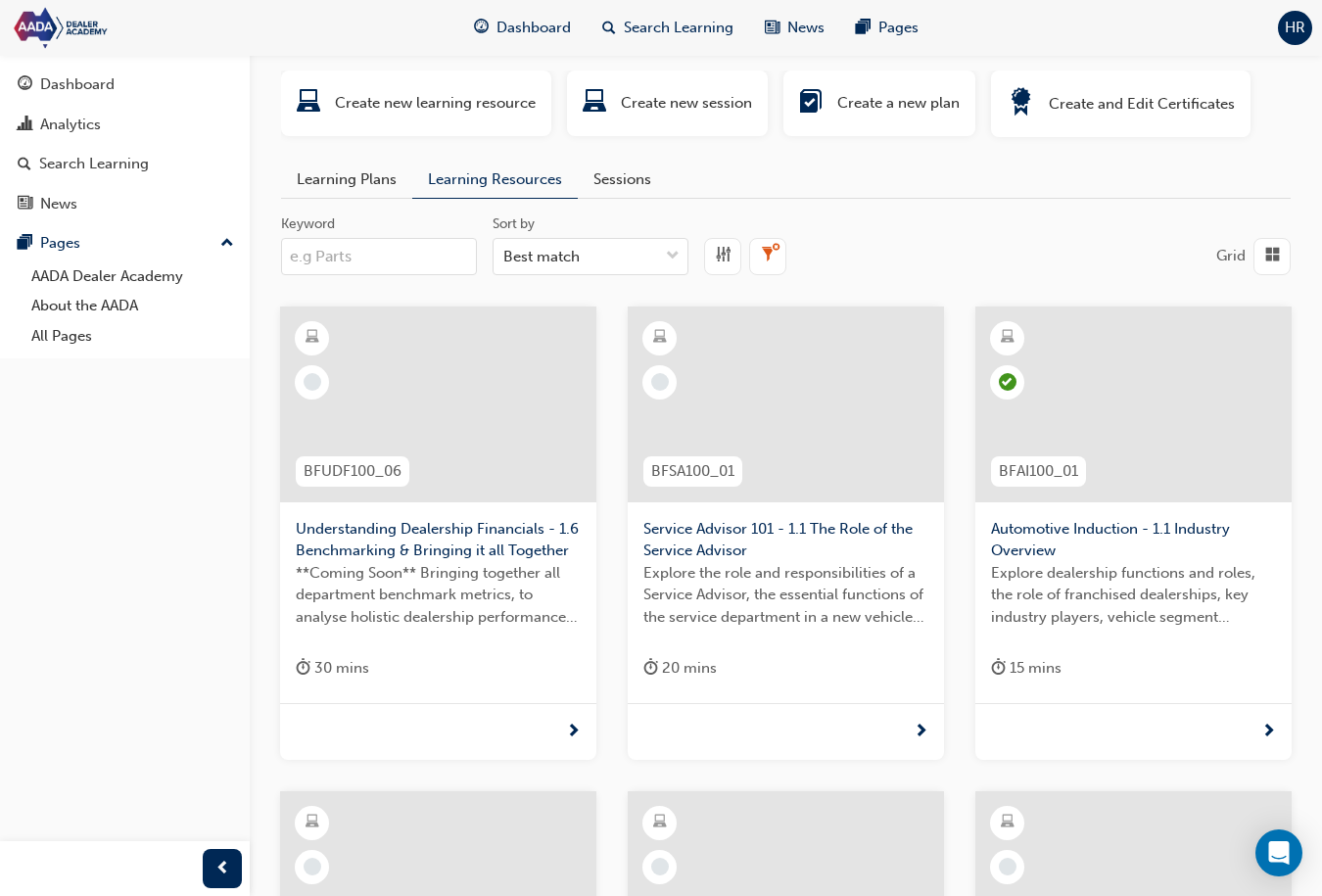 click on "Keyword" at bounding box center (379, 257) 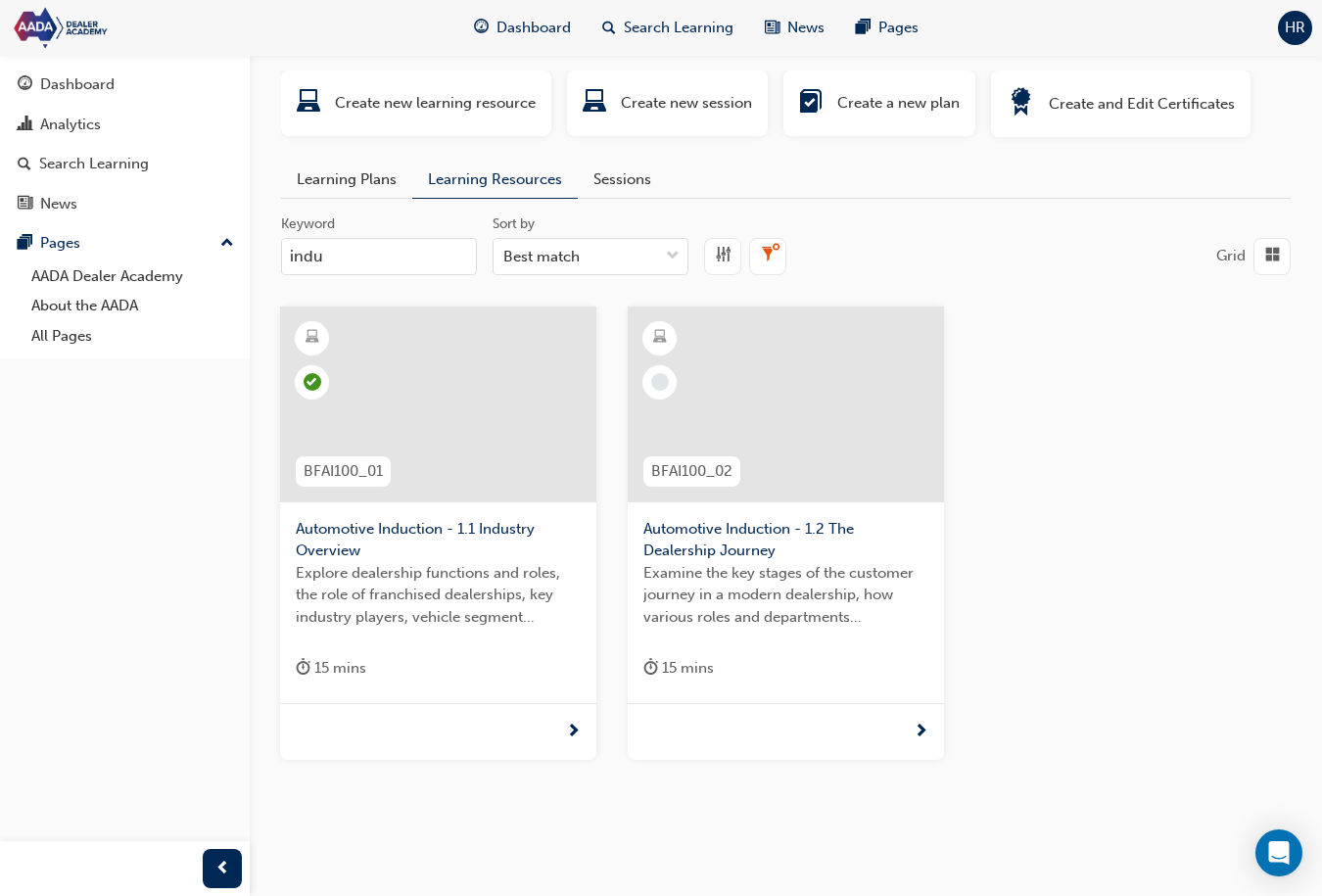 type on "indu" 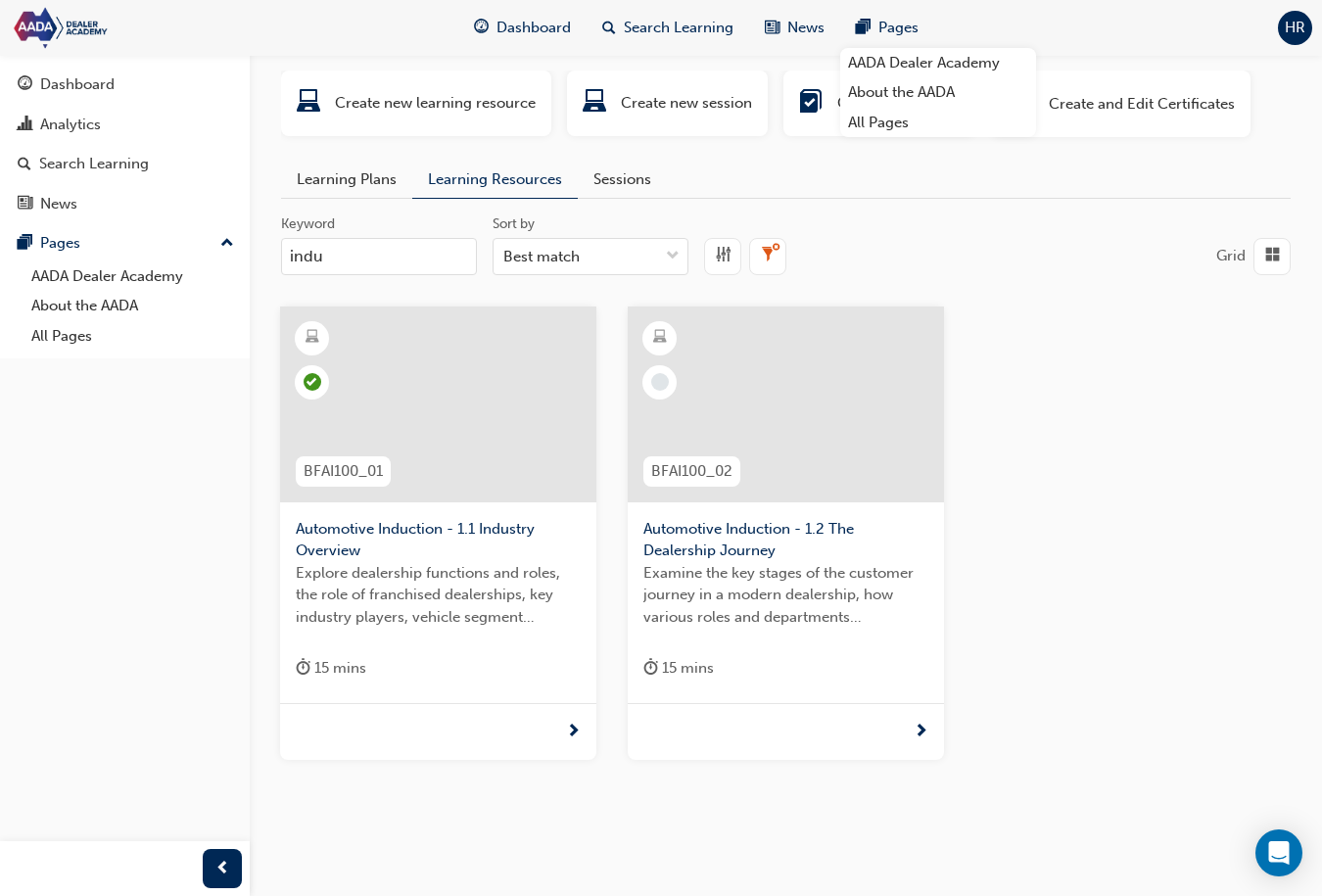 click at bounding box center [785, 404] 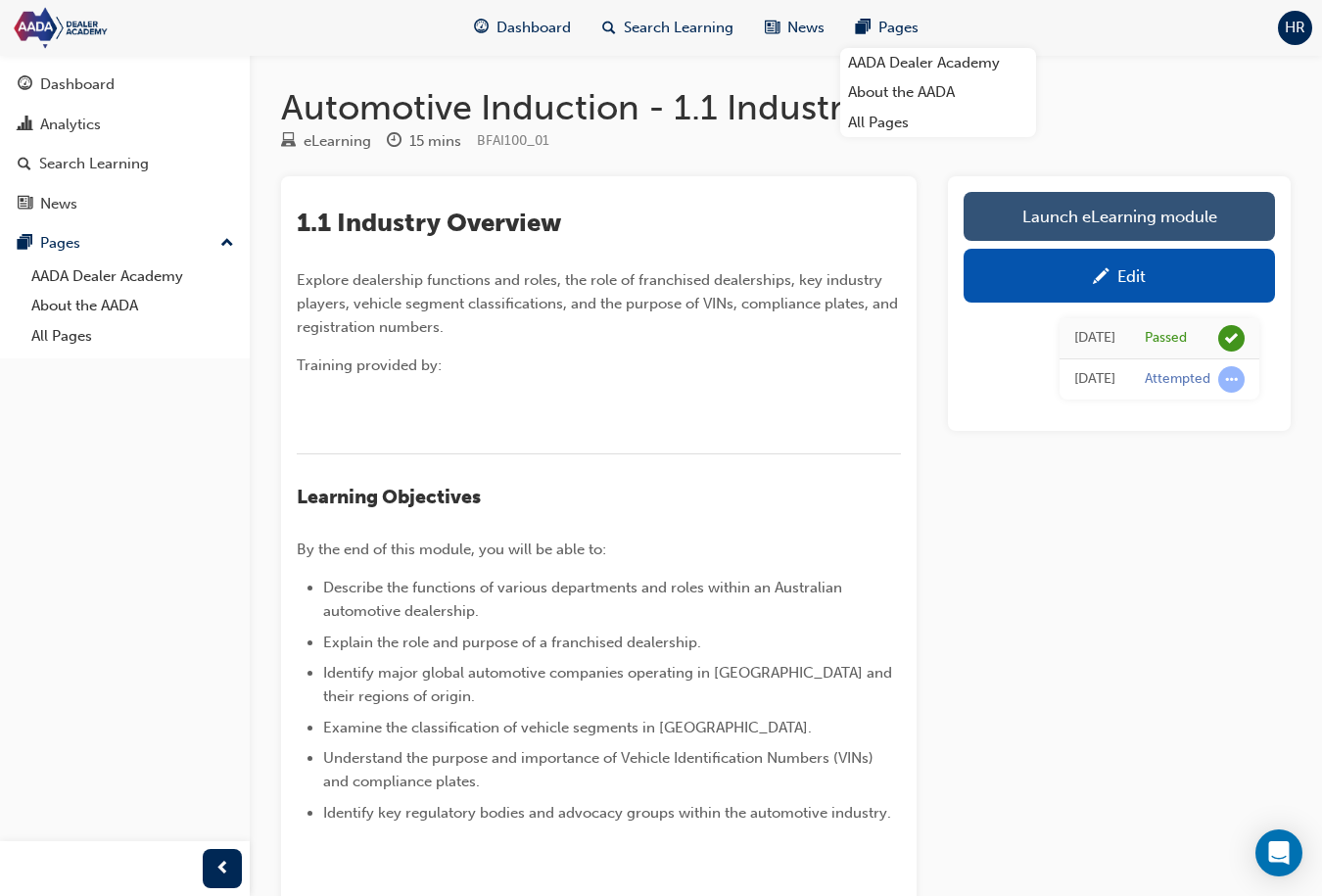 click on "Launch eLearning module" at bounding box center (1119, 216) 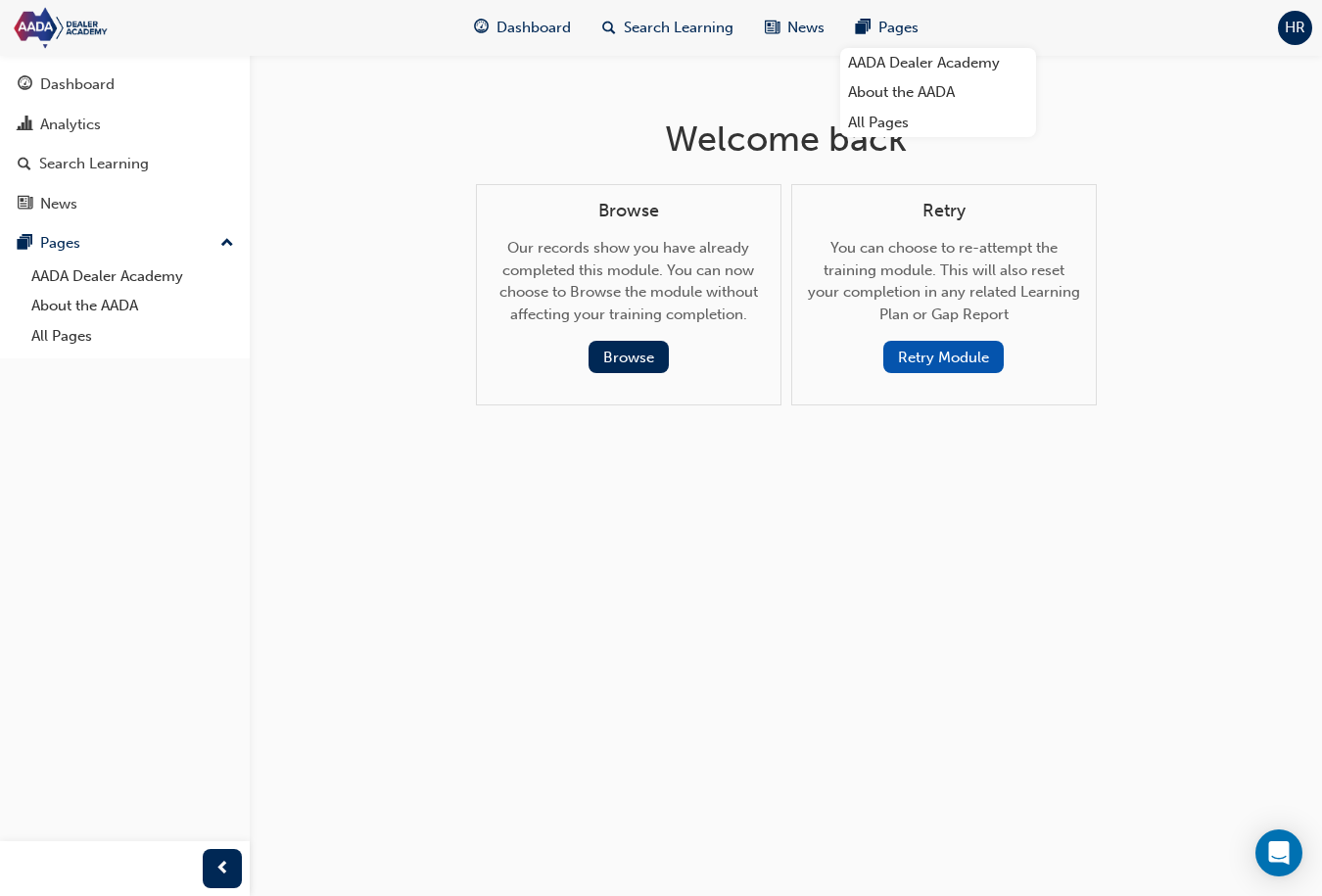 click on "Retry Module" at bounding box center [943, 356] 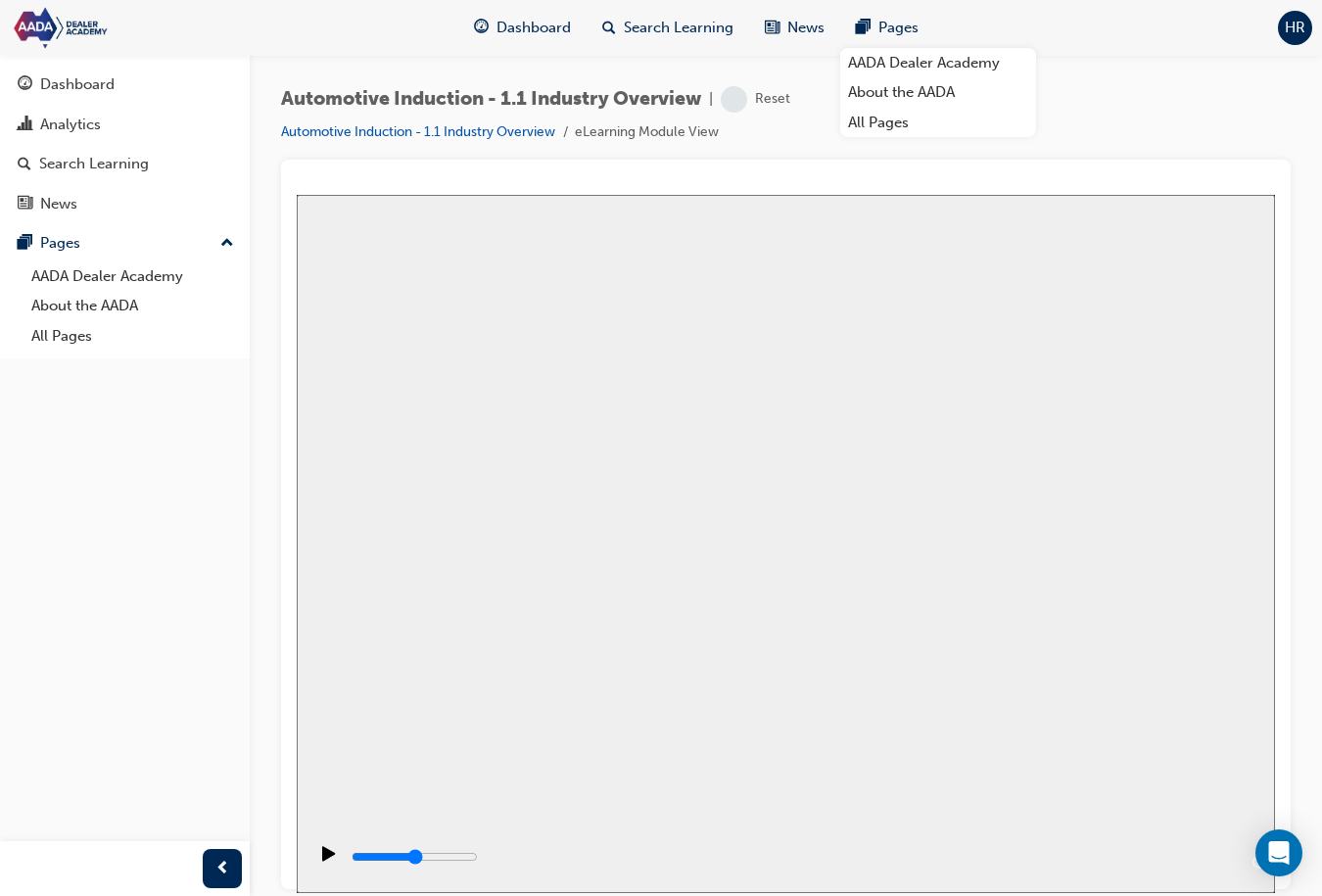 scroll, scrollTop: 0, scrollLeft: 0, axis: both 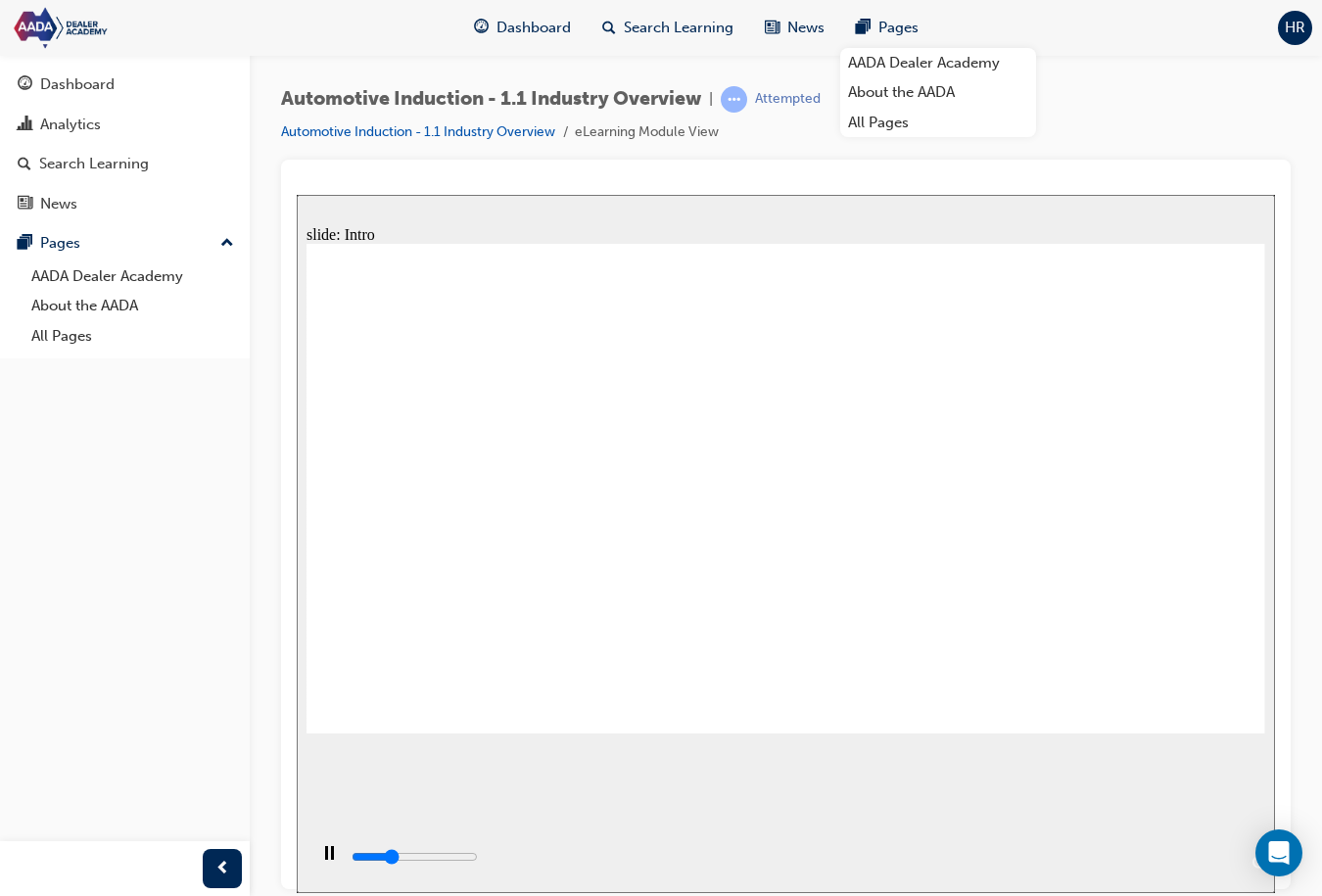 click at bounding box center [790, 860] 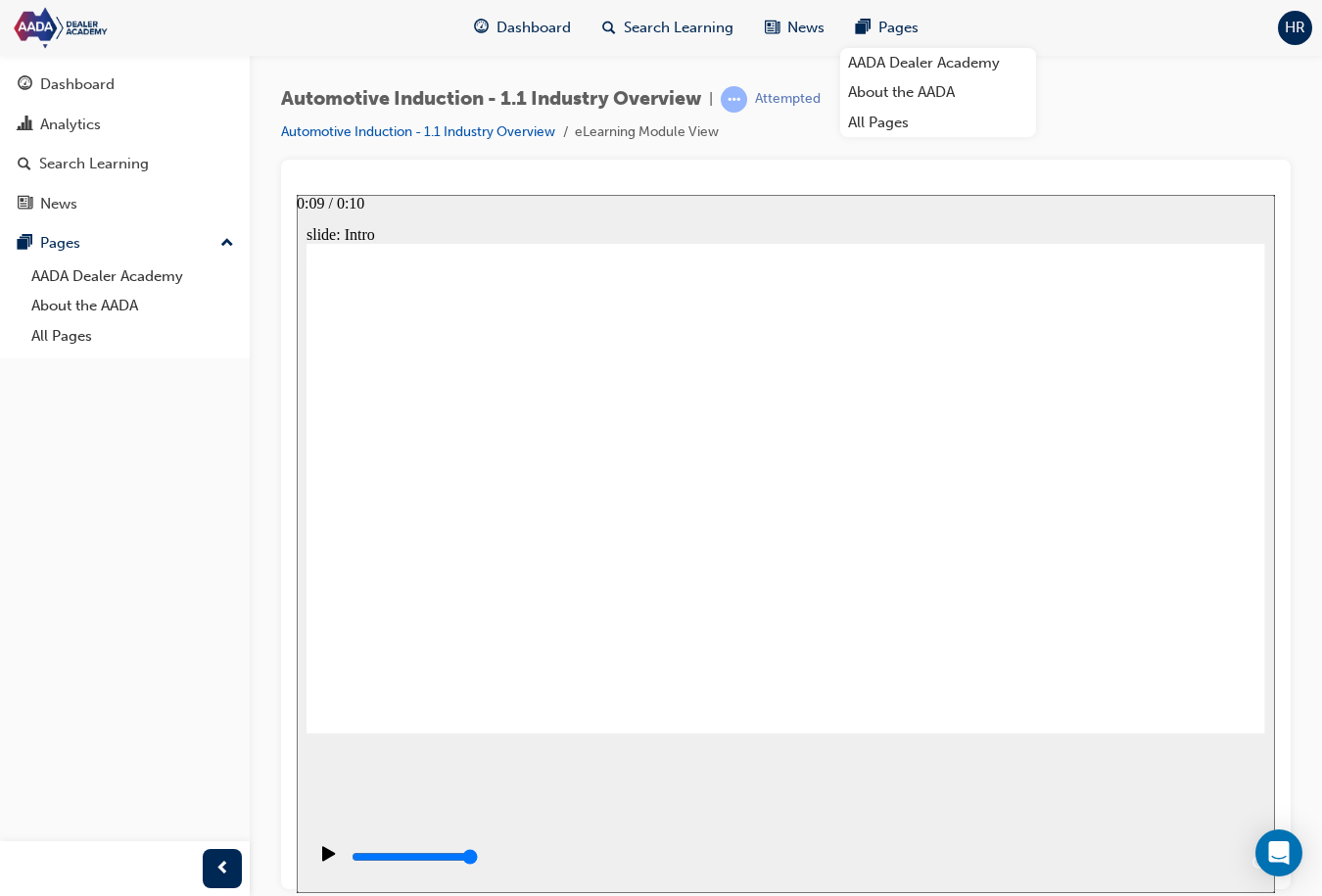 click at bounding box center (414, 856) 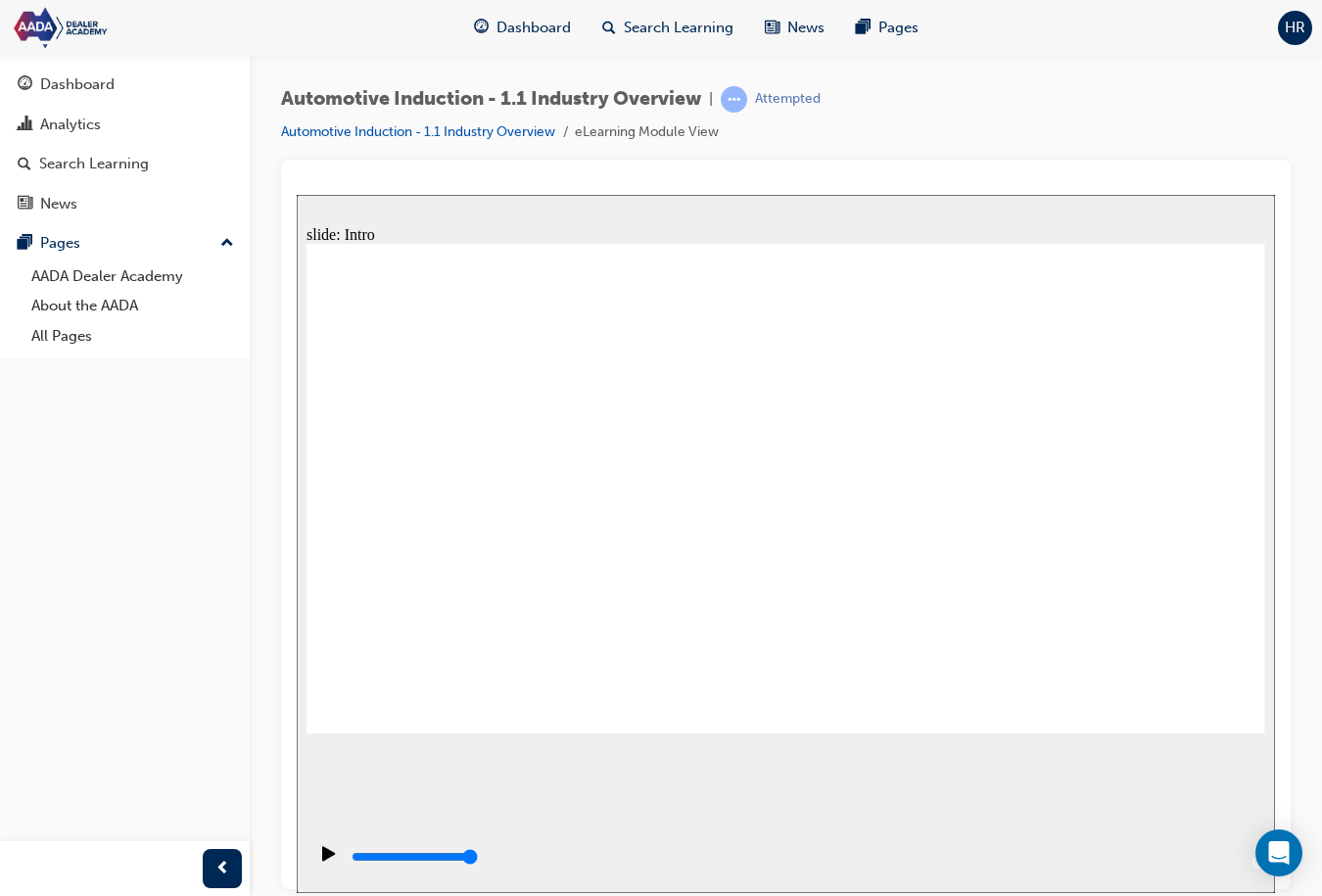 click 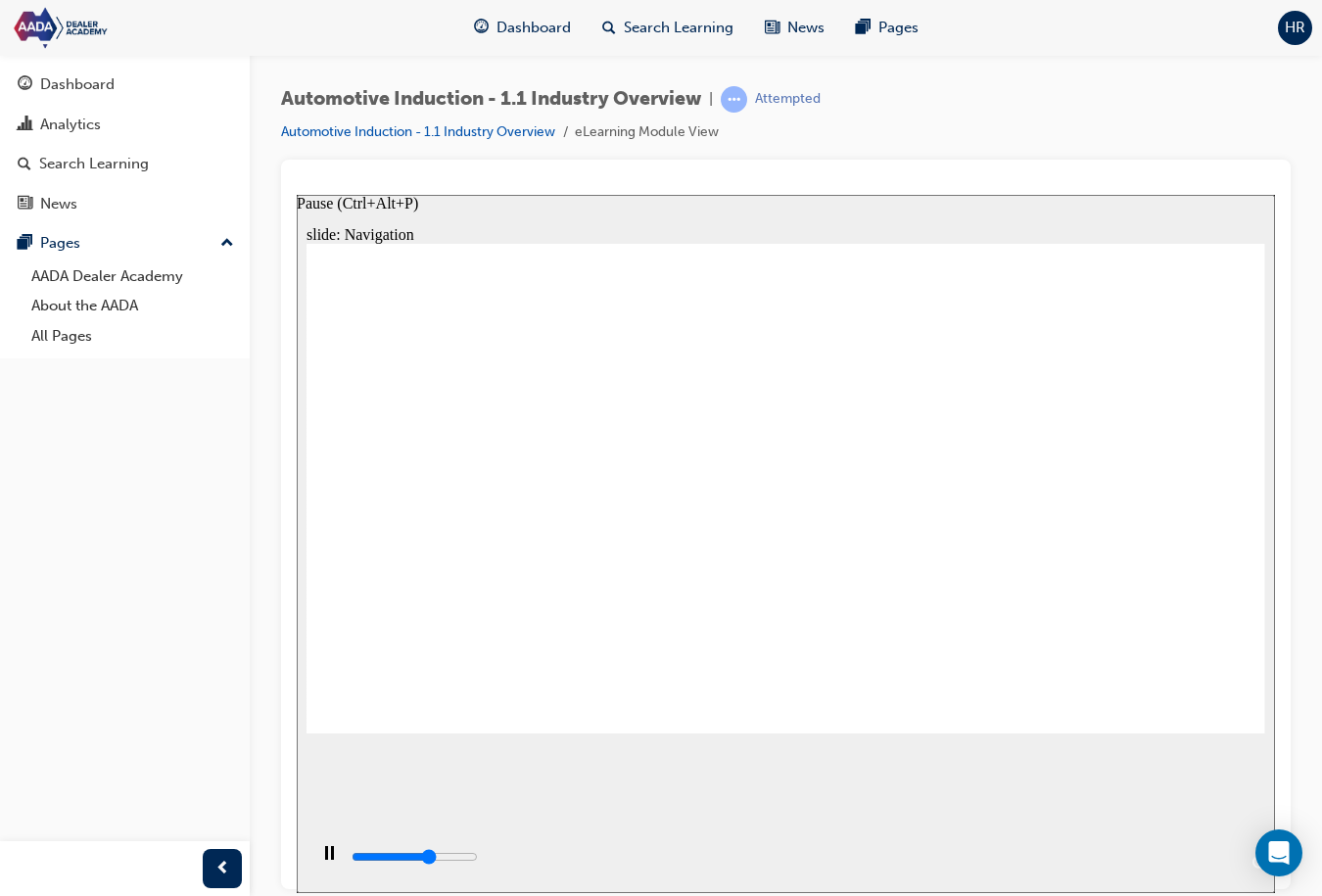 type on "5100" 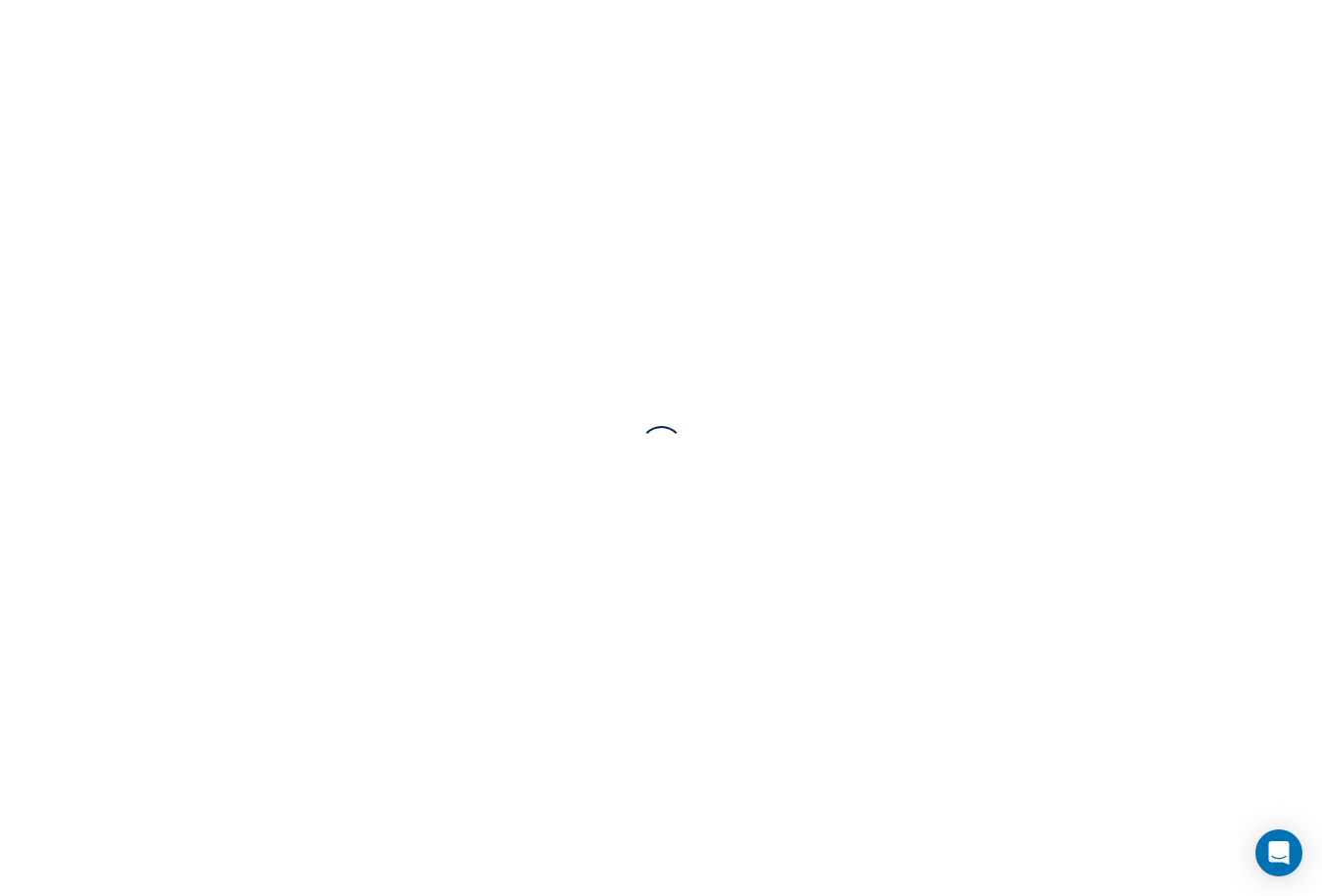 scroll, scrollTop: 0, scrollLeft: 0, axis: both 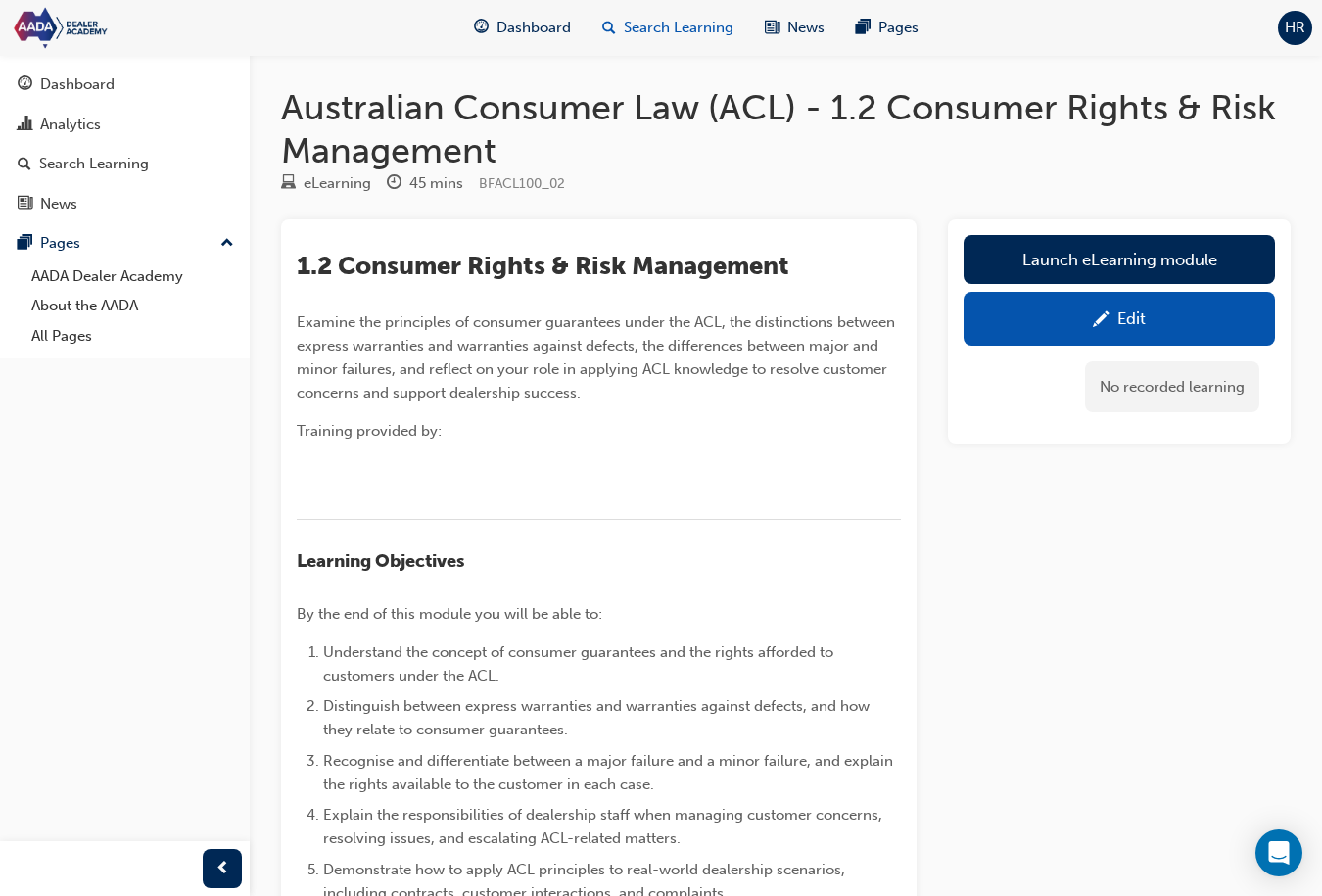 click on "Search Learning" at bounding box center (679, 27) 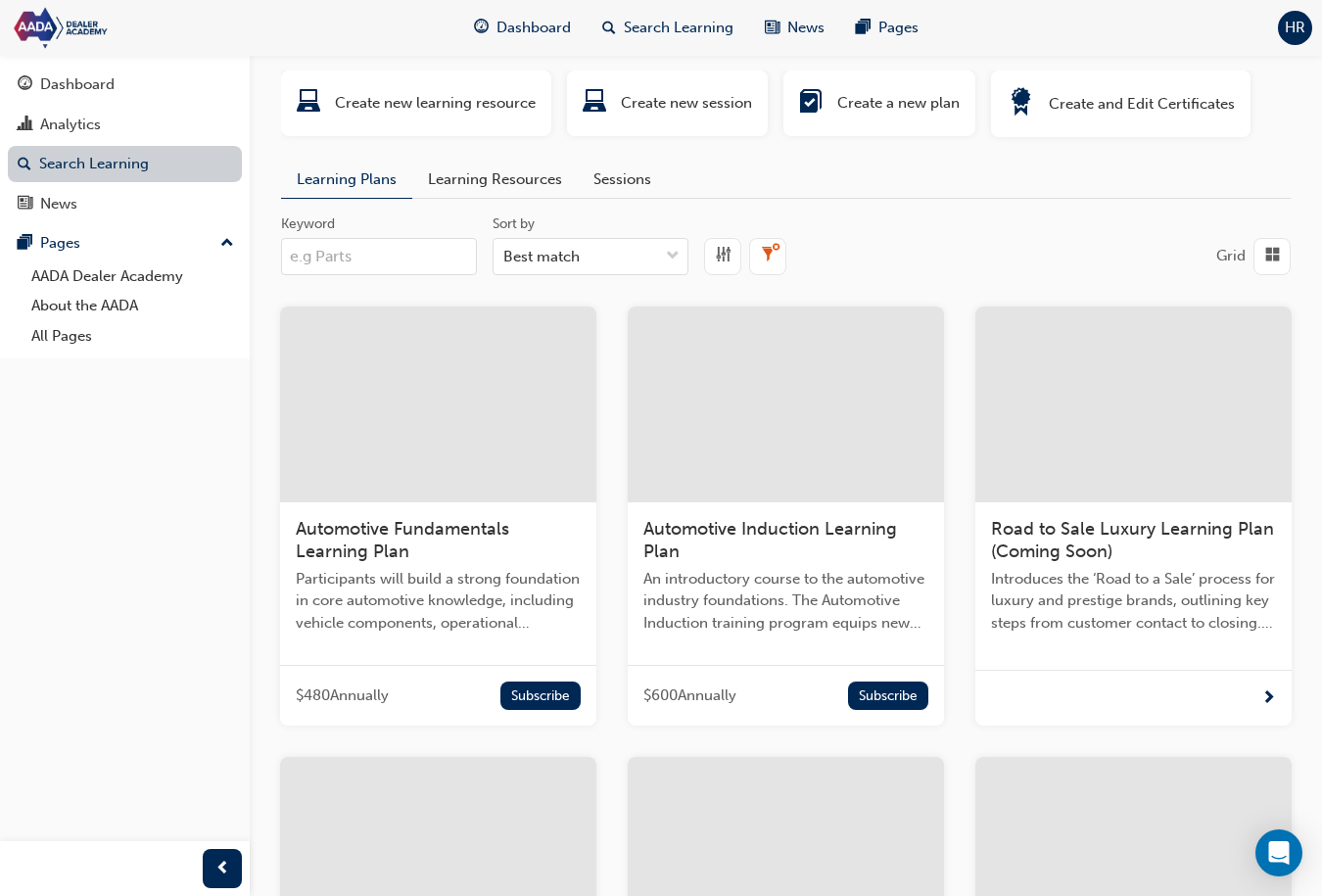 click on "Search Learning" at bounding box center [124, 164] 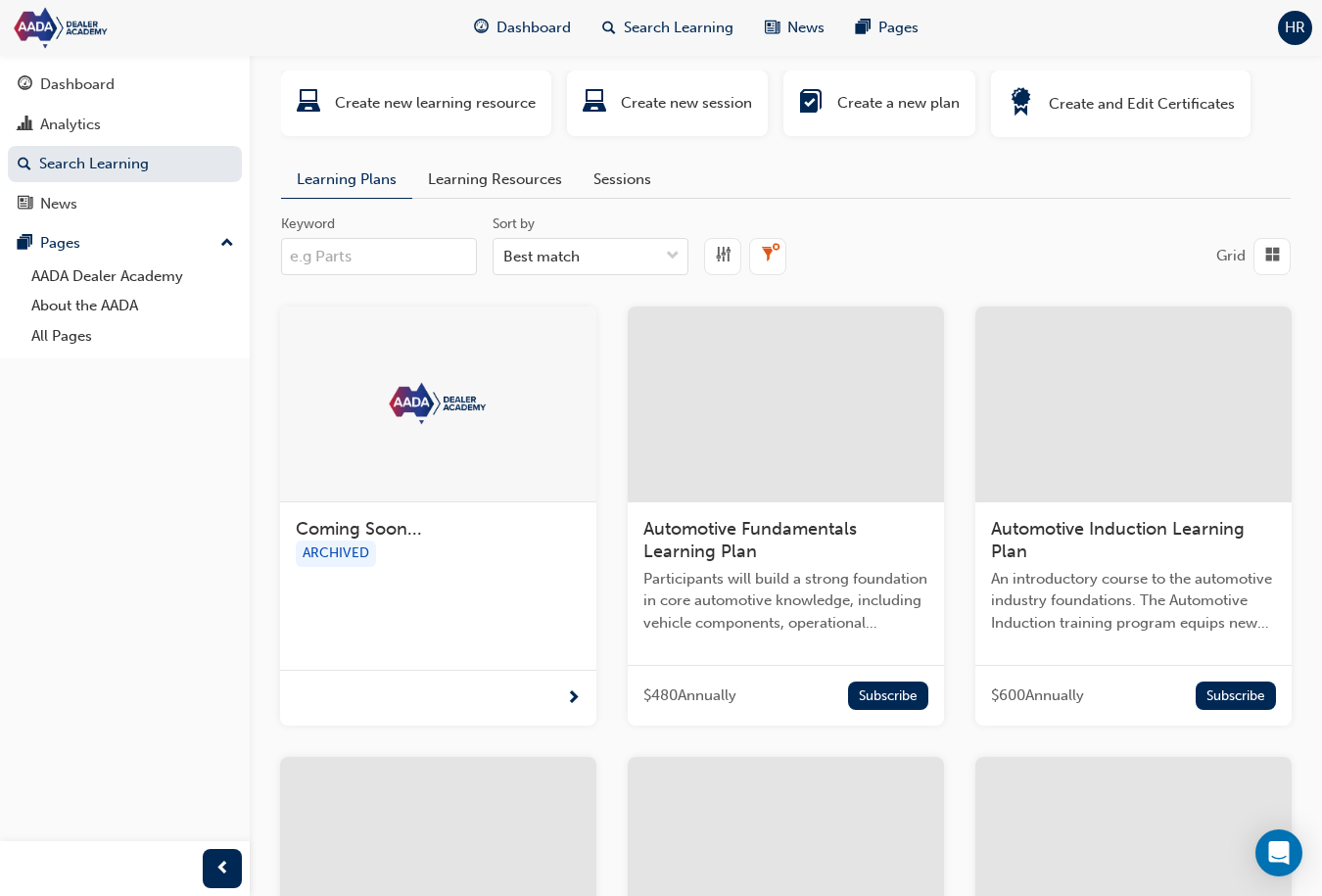 click at bounding box center [1133, 404] 